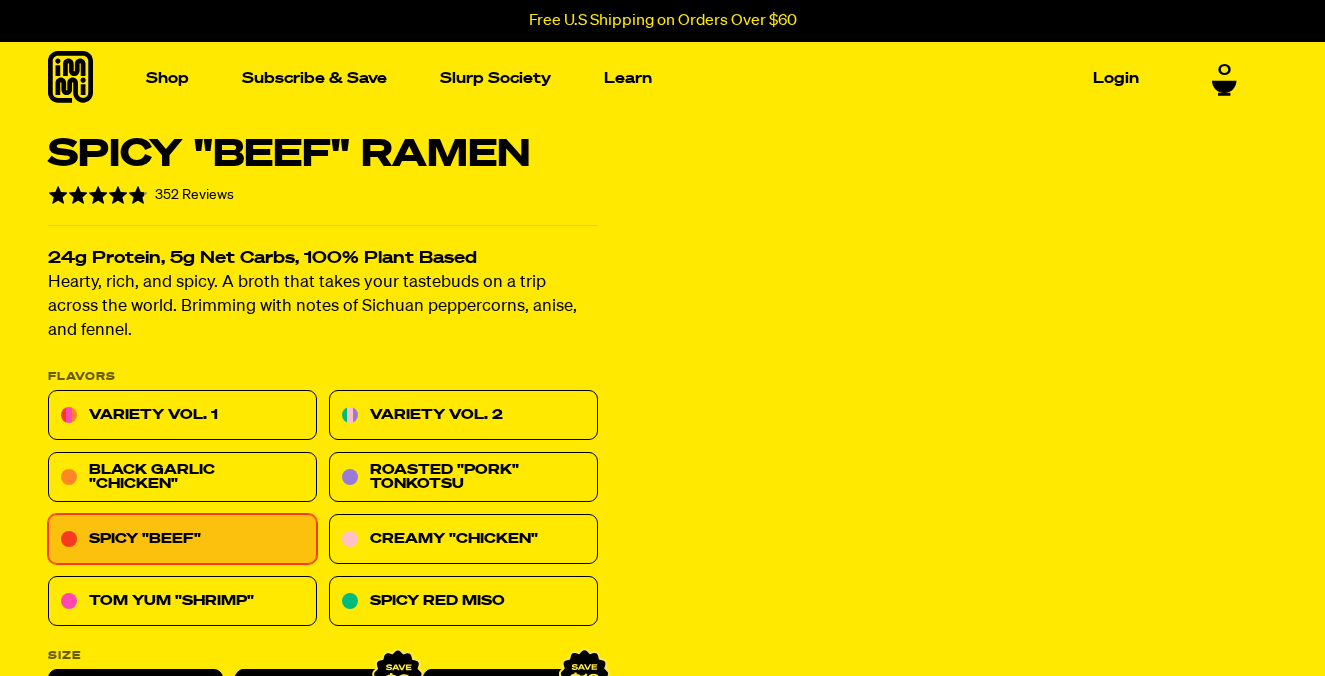 scroll, scrollTop: 0, scrollLeft: 0, axis: both 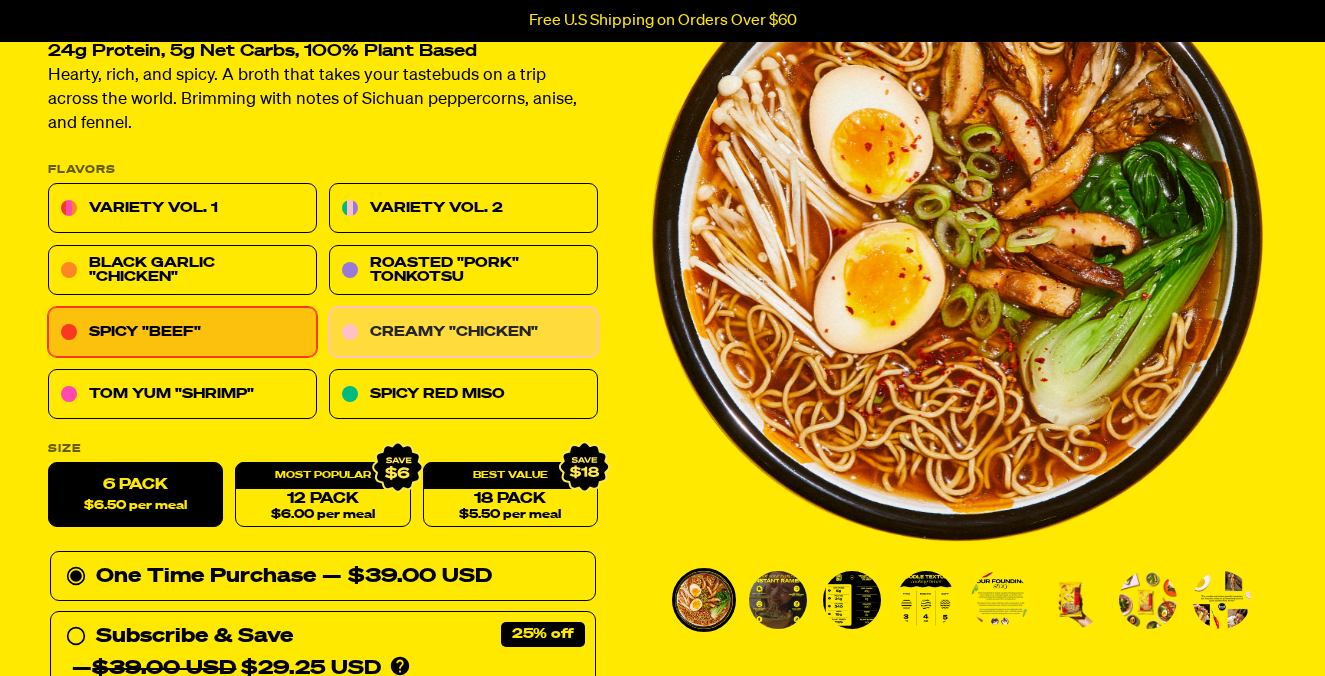 click on "Creamy "Chicken"" at bounding box center (463, 333) 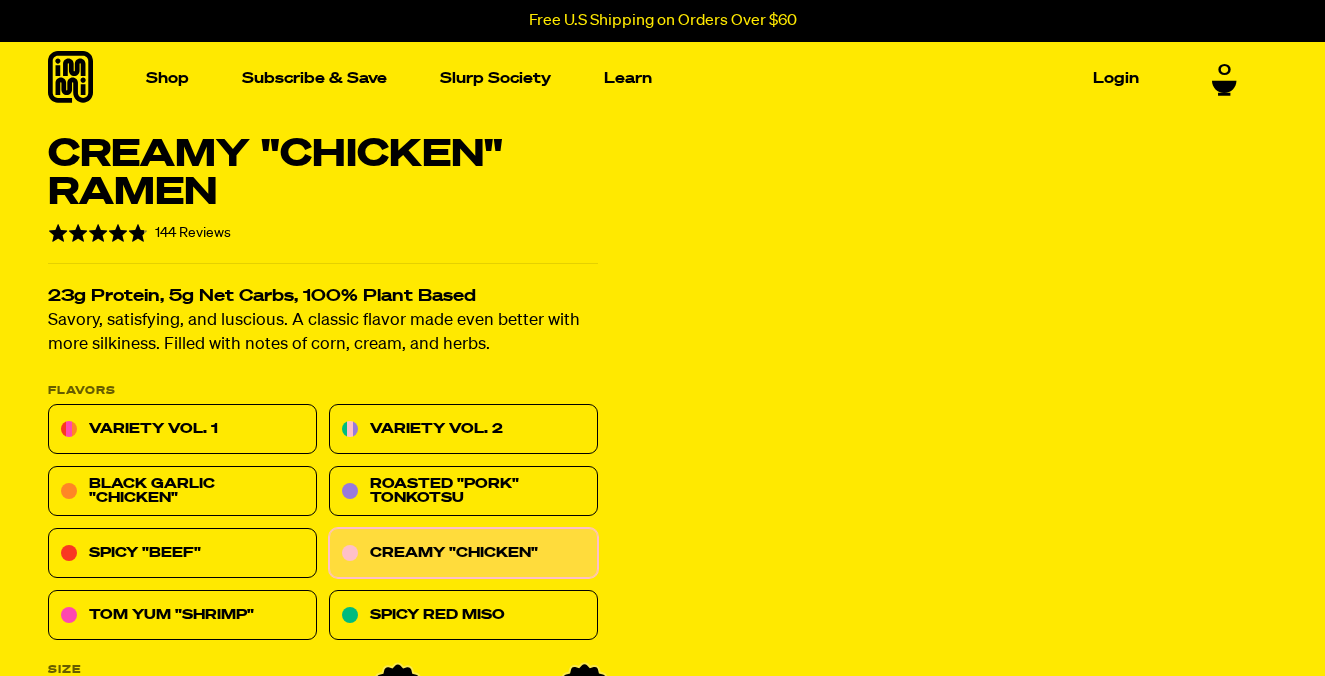 scroll, scrollTop: 0, scrollLeft: 0, axis: both 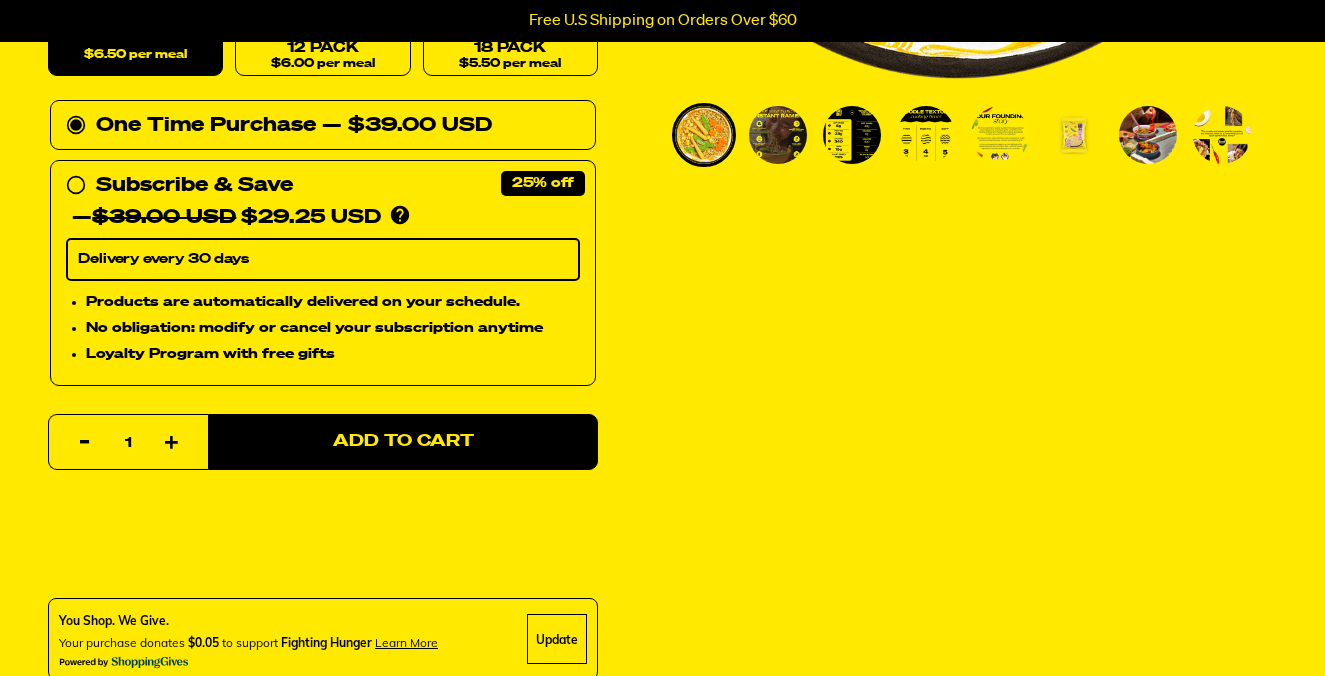 click at bounding box center [704, 135] 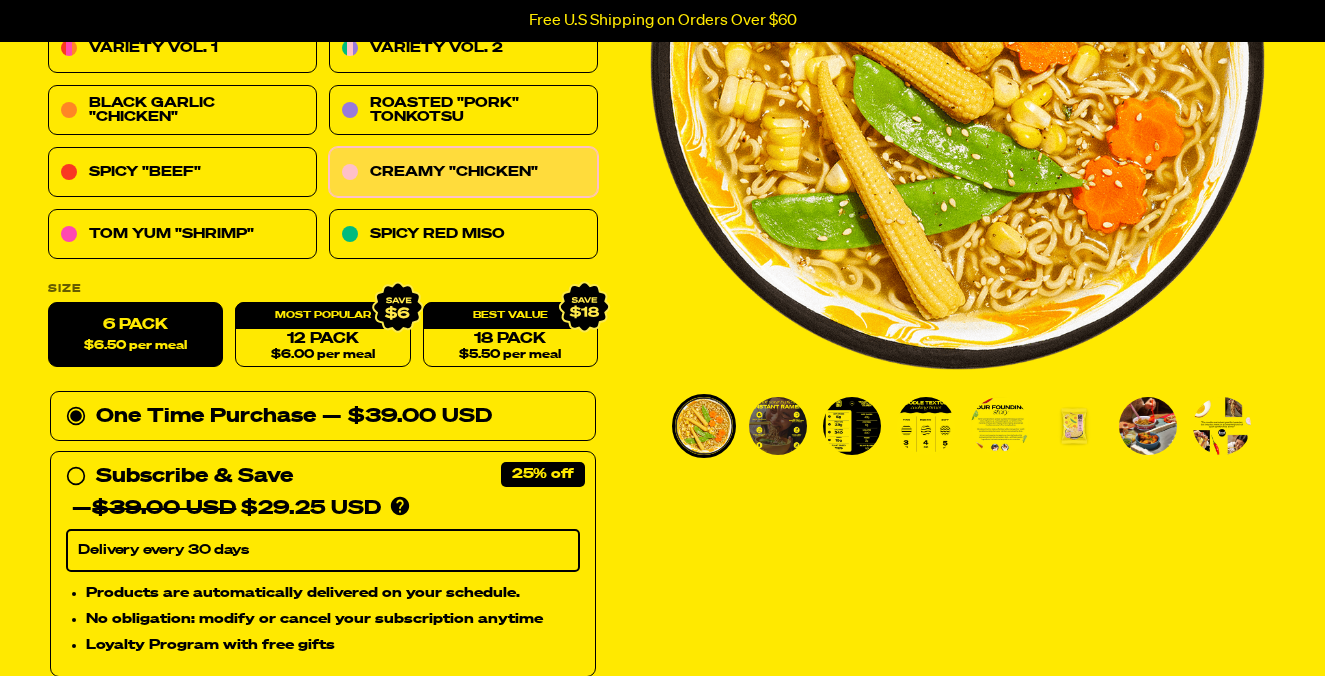 scroll, scrollTop: 380, scrollLeft: 0, axis: vertical 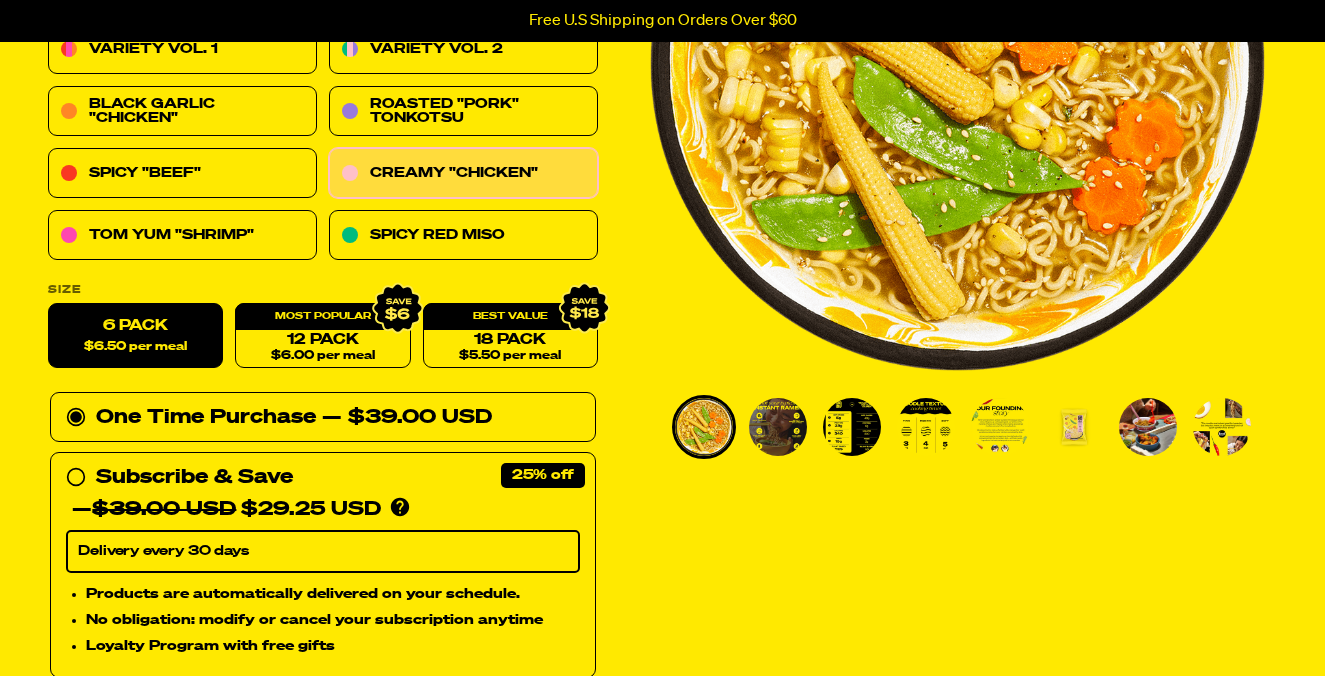 click at bounding box center [778, 427] 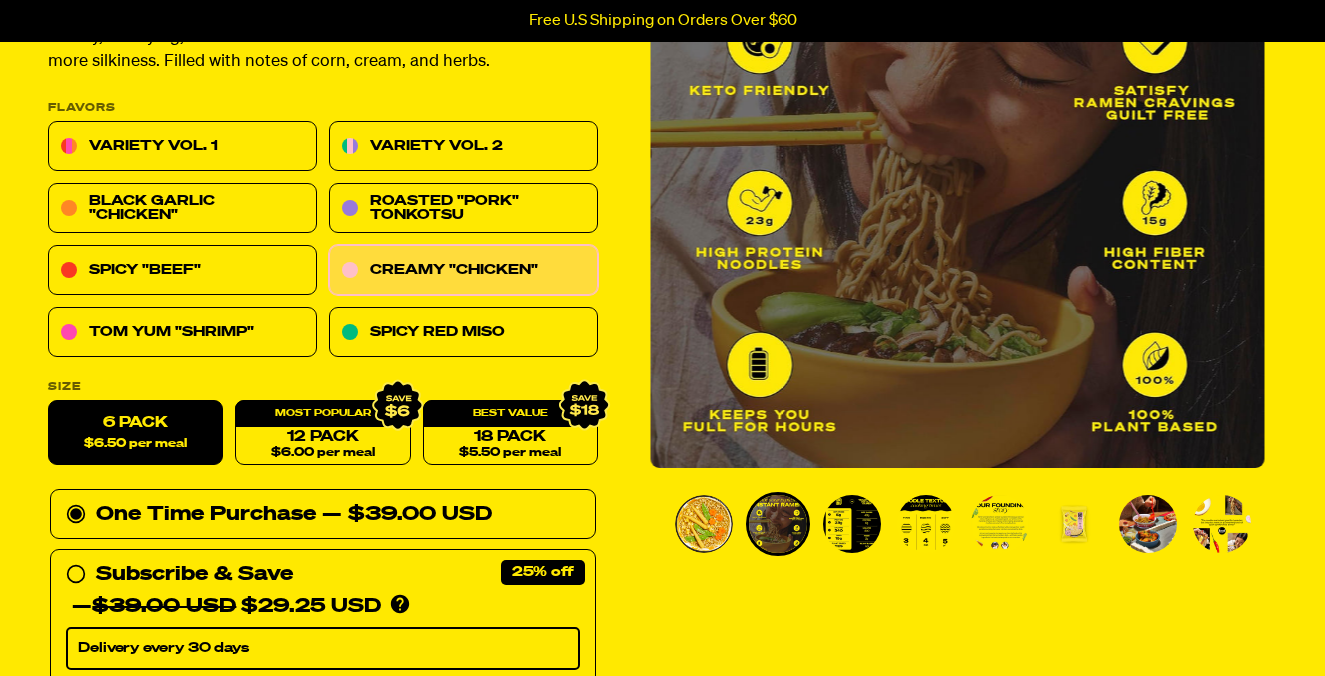 scroll, scrollTop: 282, scrollLeft: 0, axis: vertical 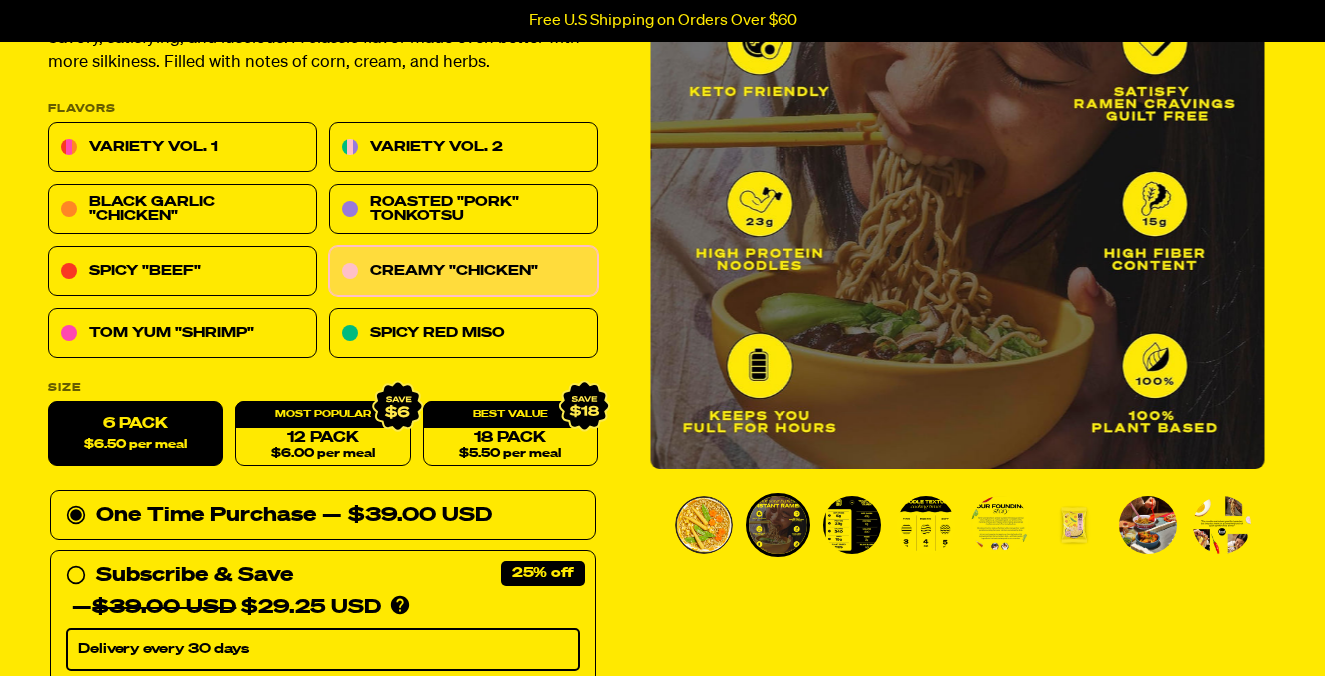 click at bounding box center [852, 525] 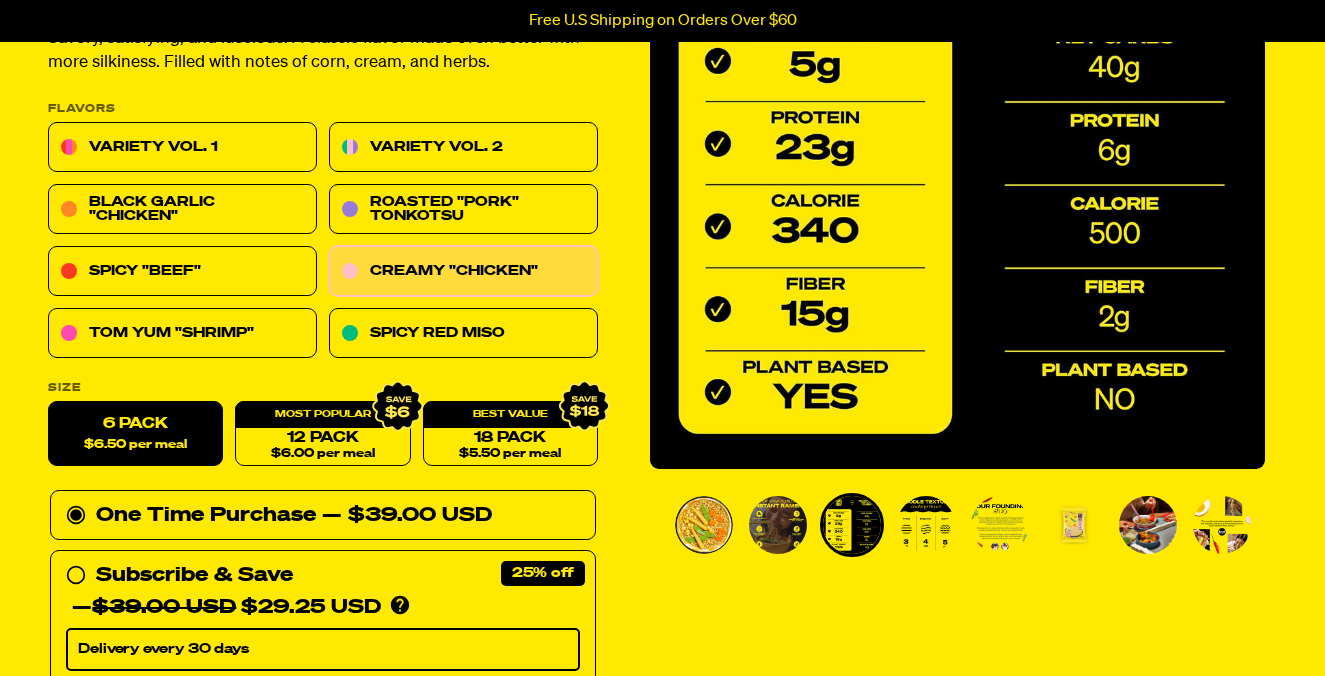 click at bounding box center [926, 525] 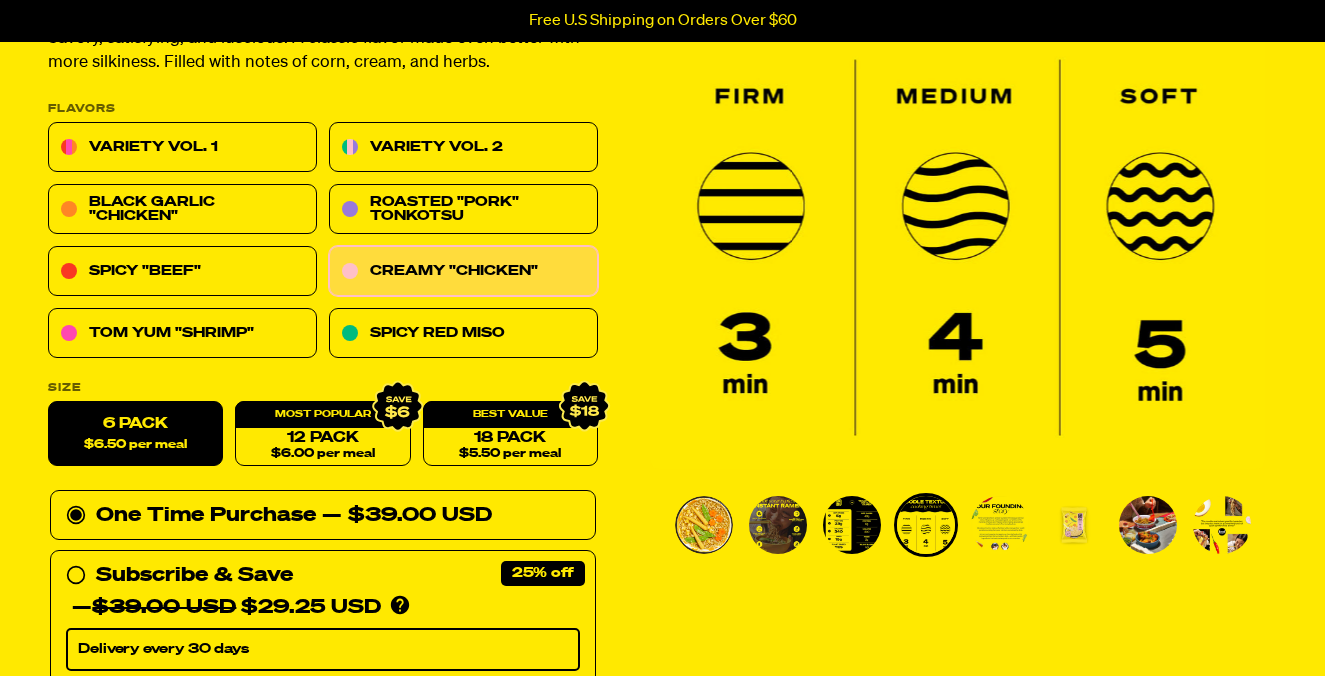 click at bounding box center (1000, 525) 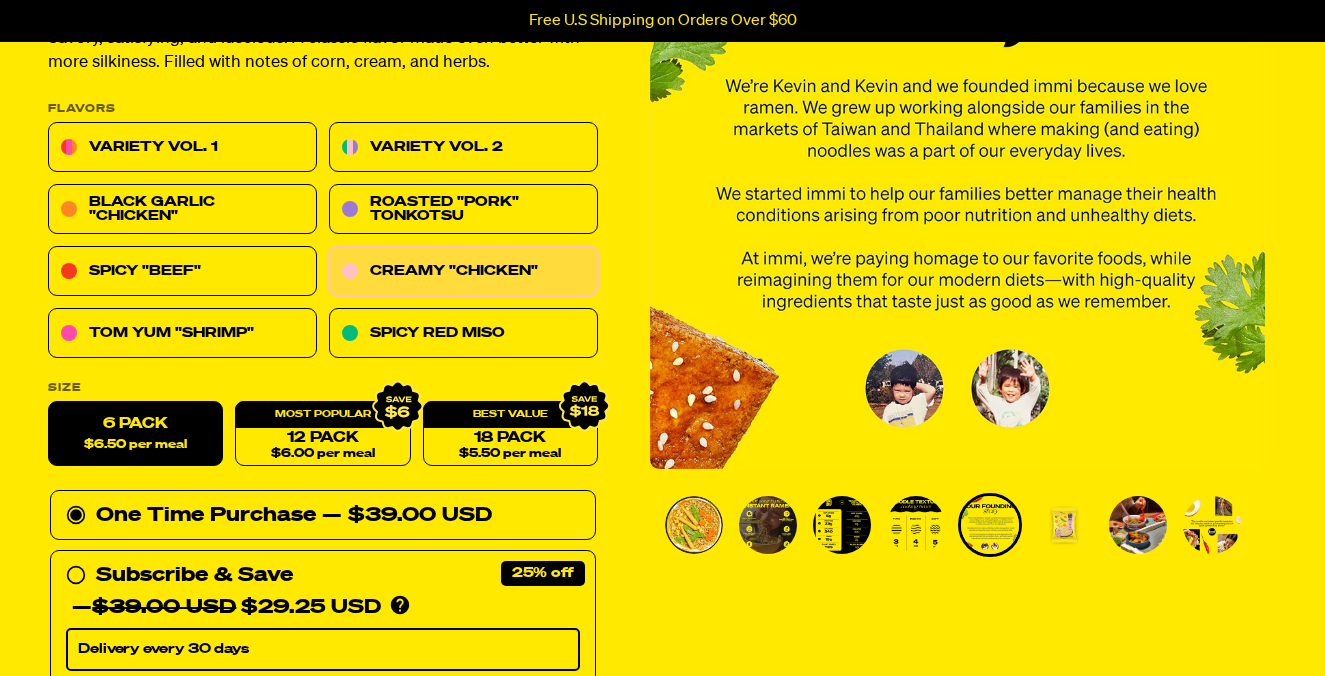 click at bounding box center [1064, 525] 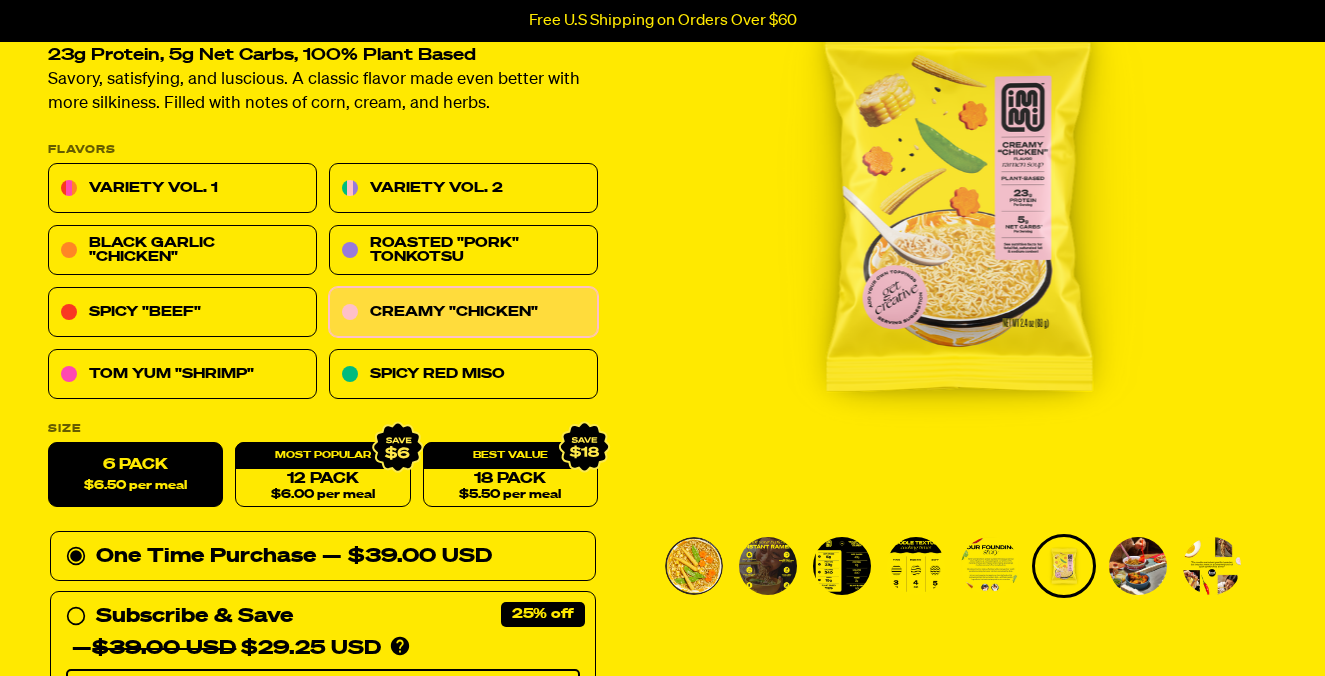 scroll, scrollTop: 234, scrollLeft: 0, axis: vertical 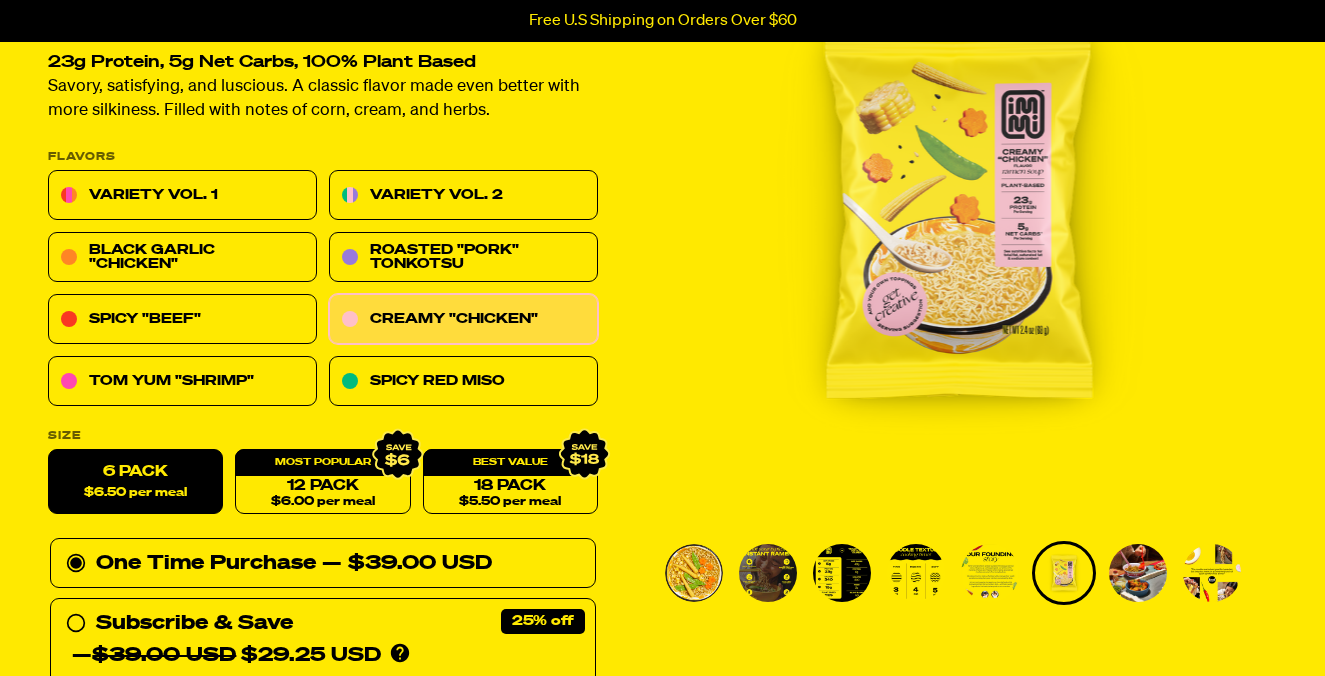 click at bounding box center (1138, 573) 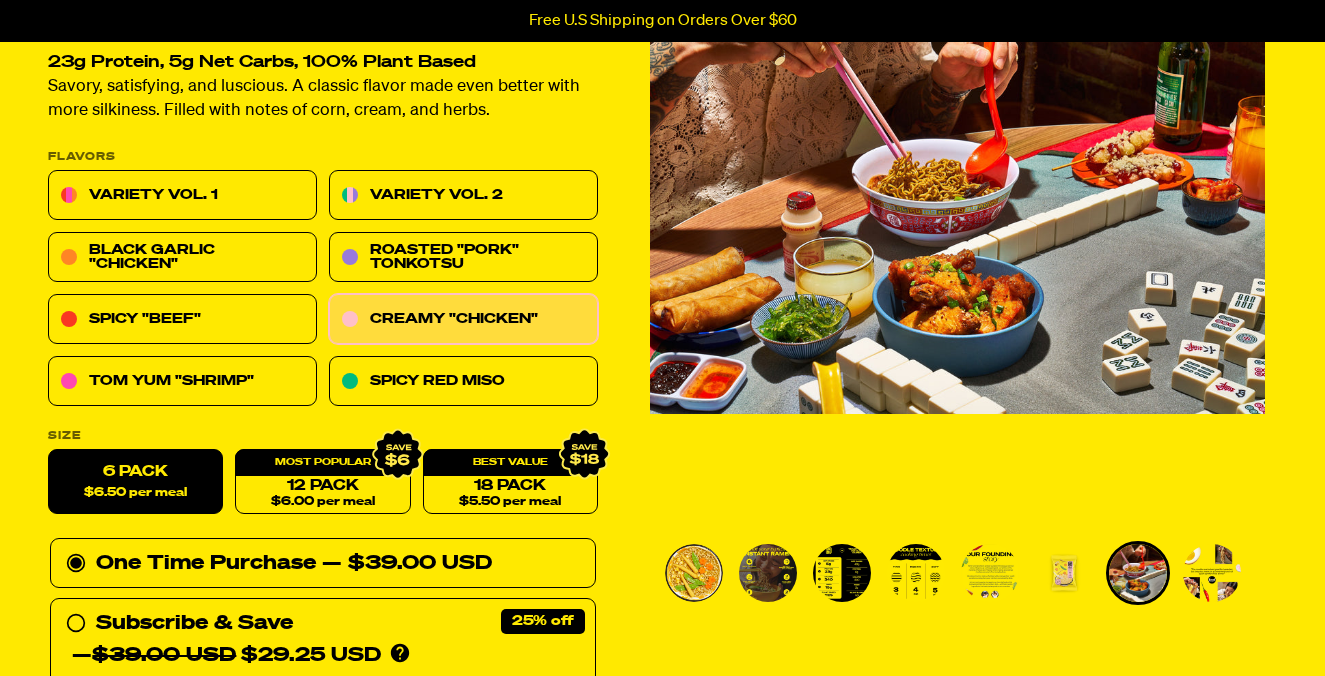 click at bounding box center (1212, 573) 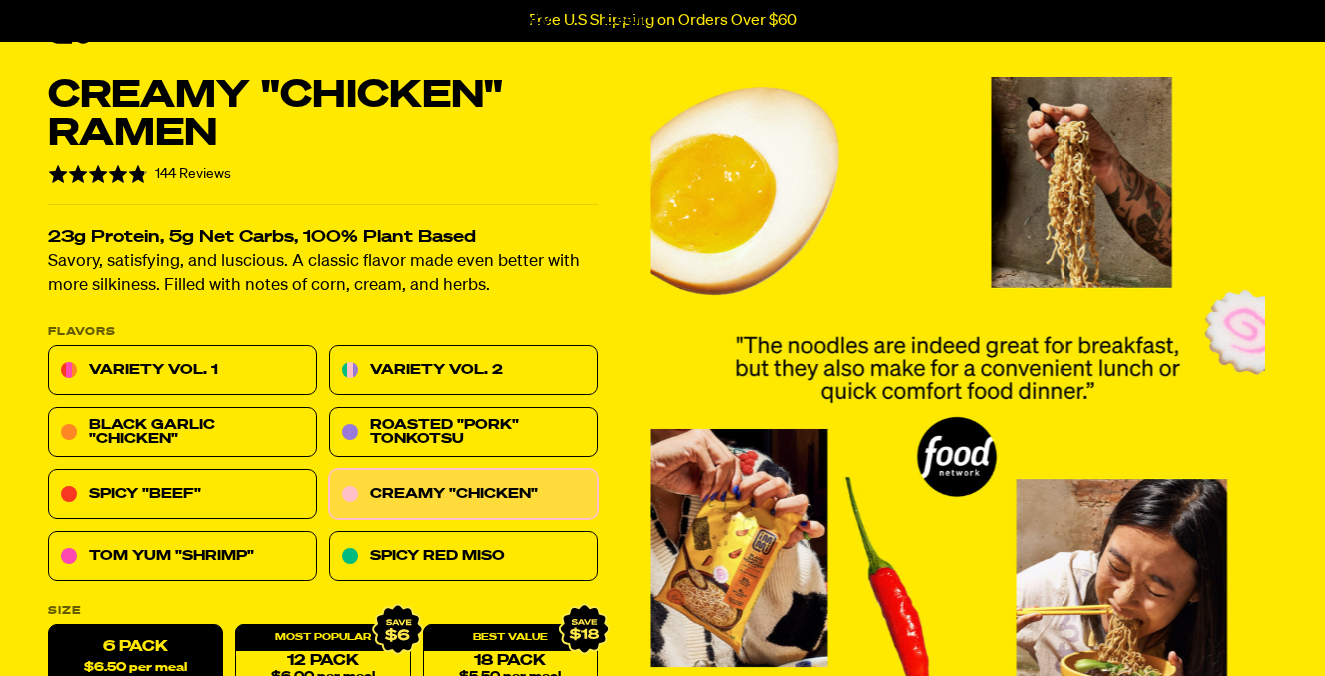 scroll, scrollTop: 69, scrollLeft: 0, axis: vertical 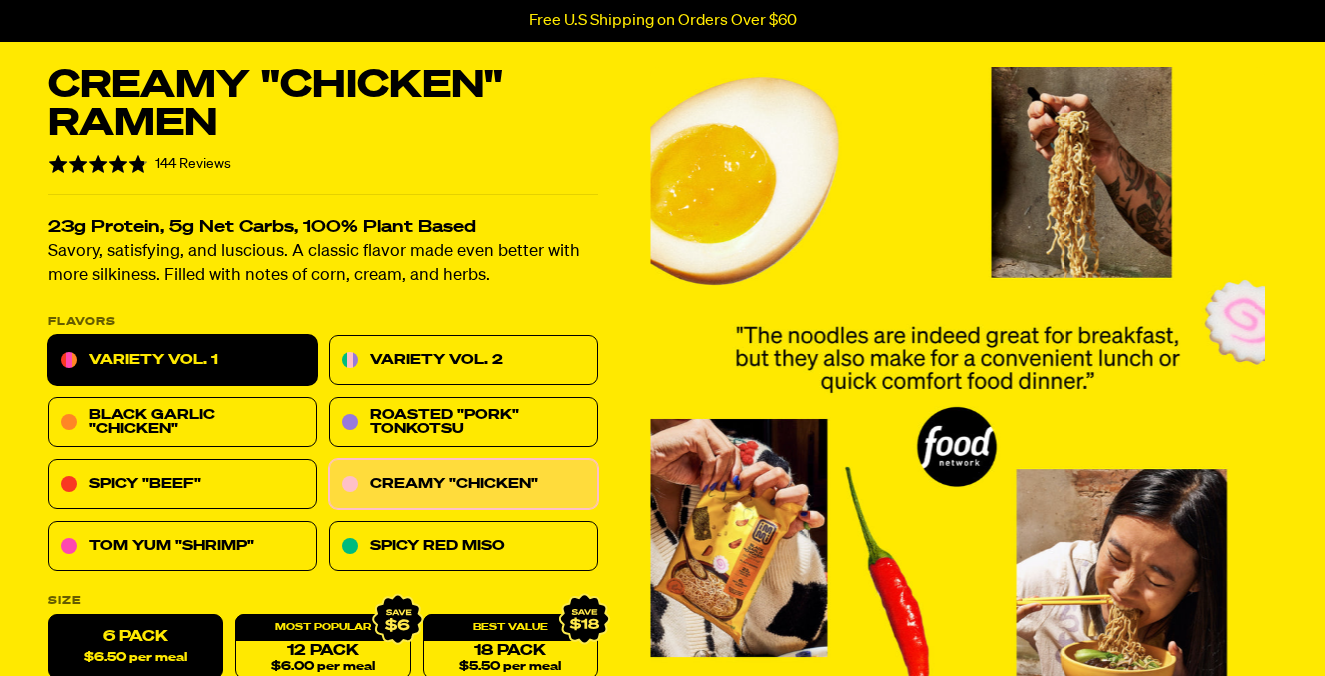 click on "Variety Vol. 1" at bounding box center [182, 361] 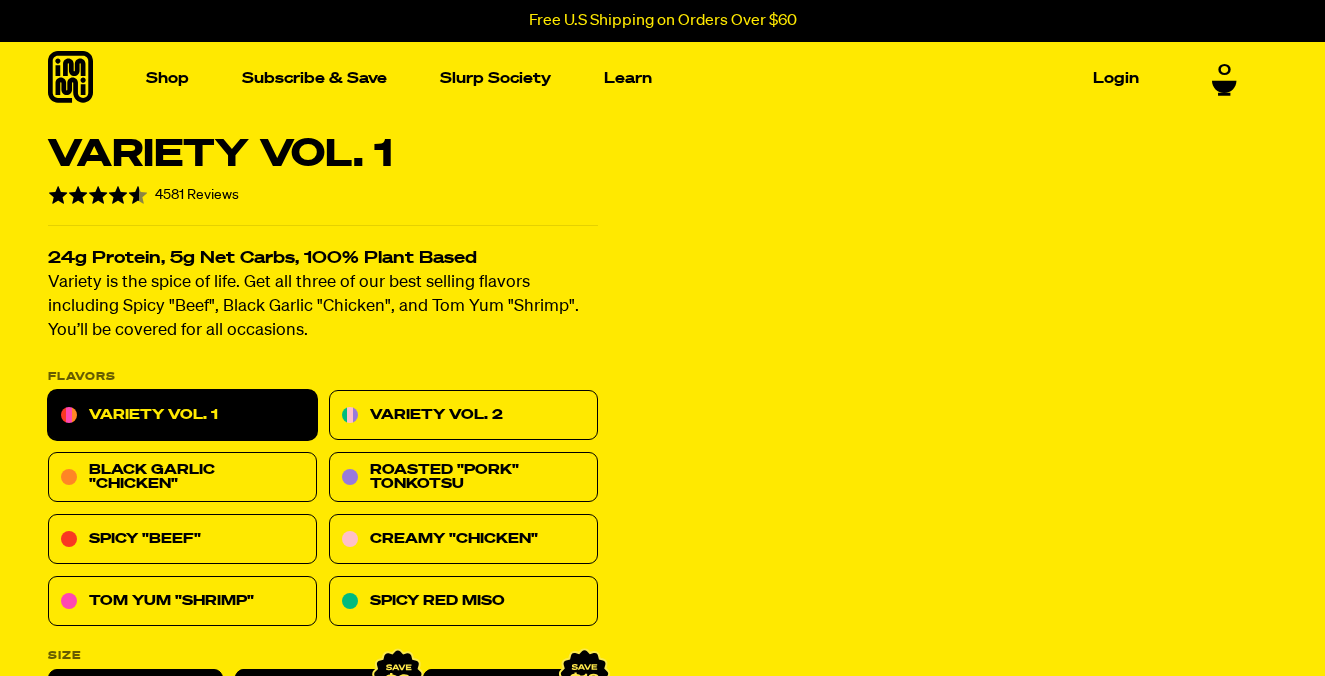 scroll, scrollTop: 0, scrollLeft: 0, axis: both 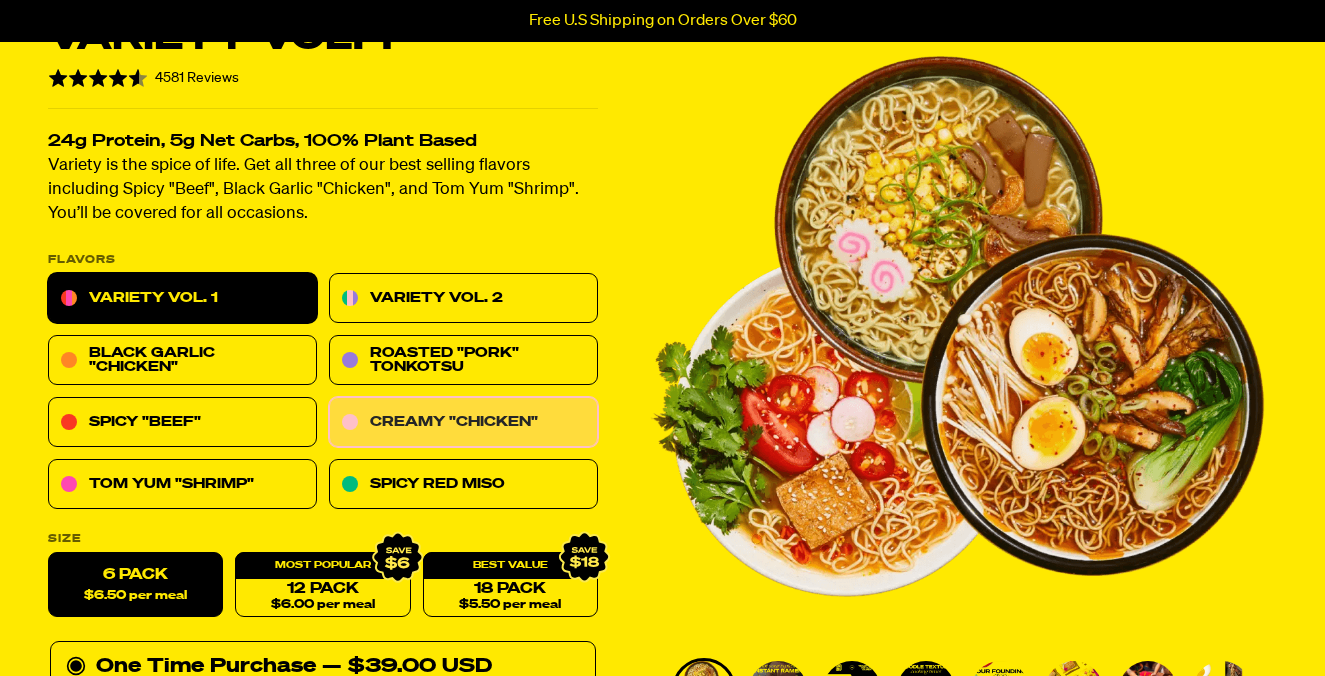 click on "Creamy "Chicken"" at bounding box center [463, 423] 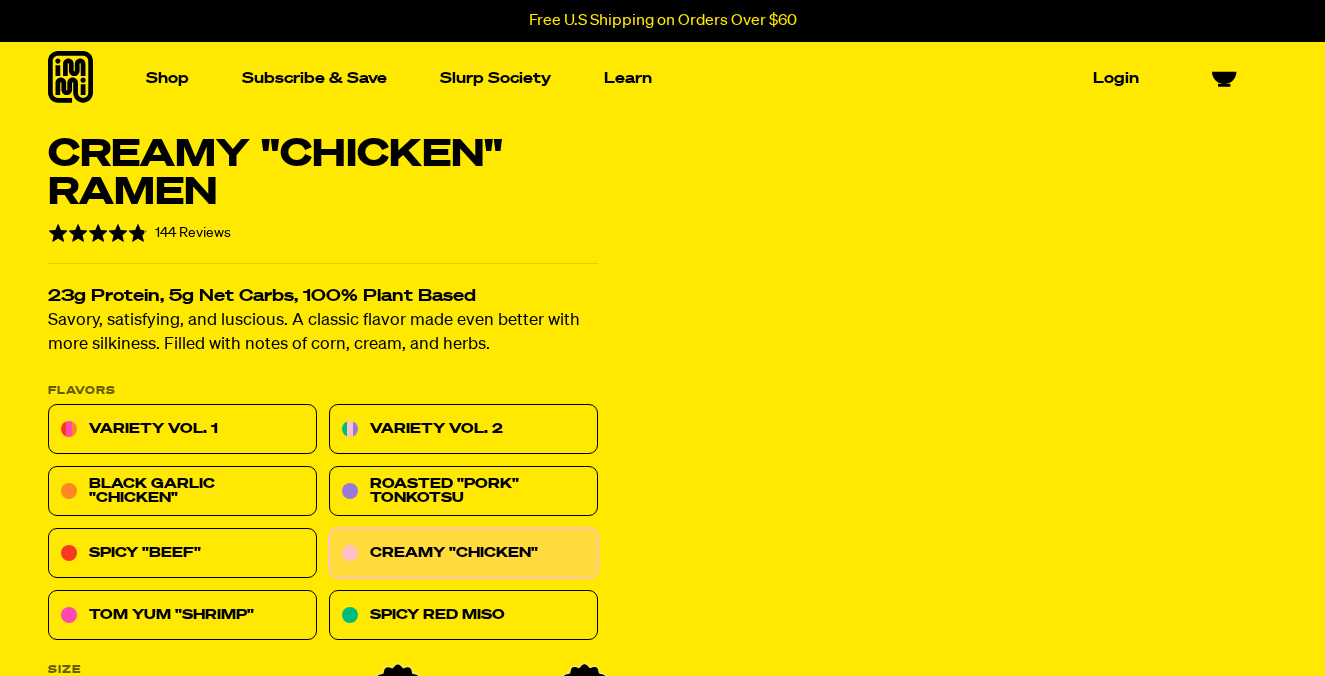 scroll, scrollTop: 0, scrollLeft: 0, axis: both 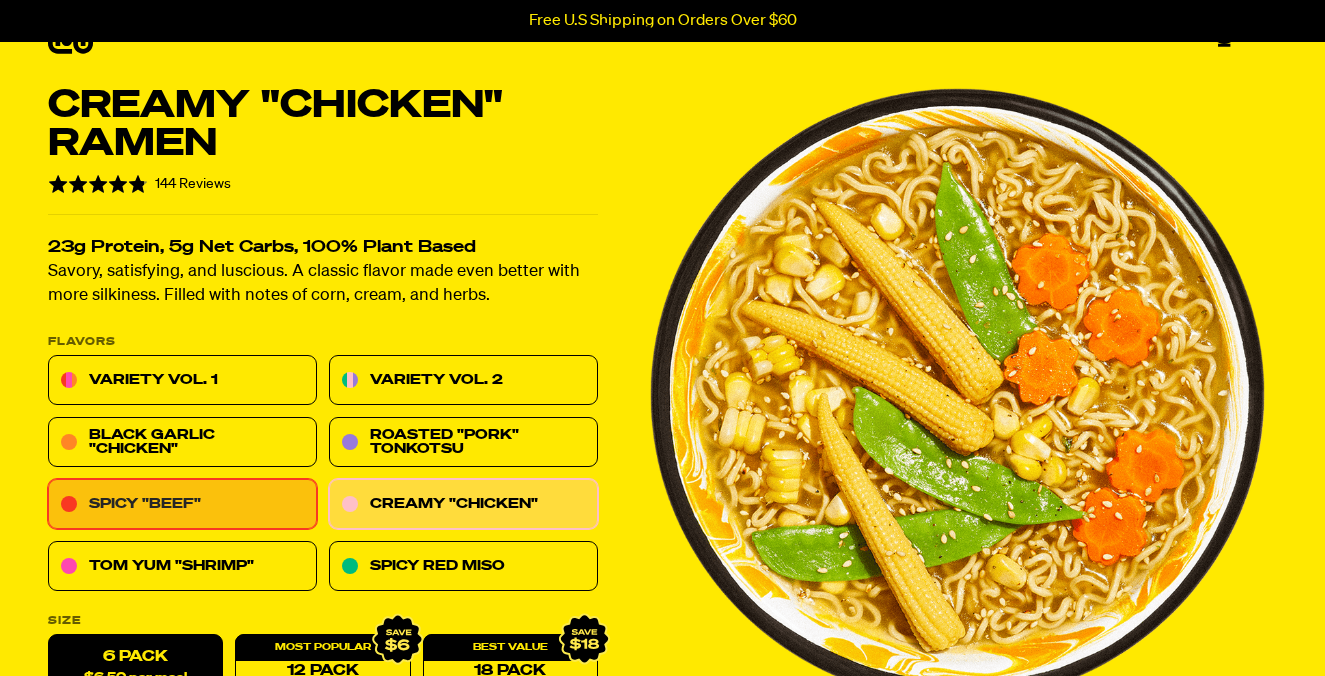 click on "Spicy "Beef"" at bounding box center [182, 505] 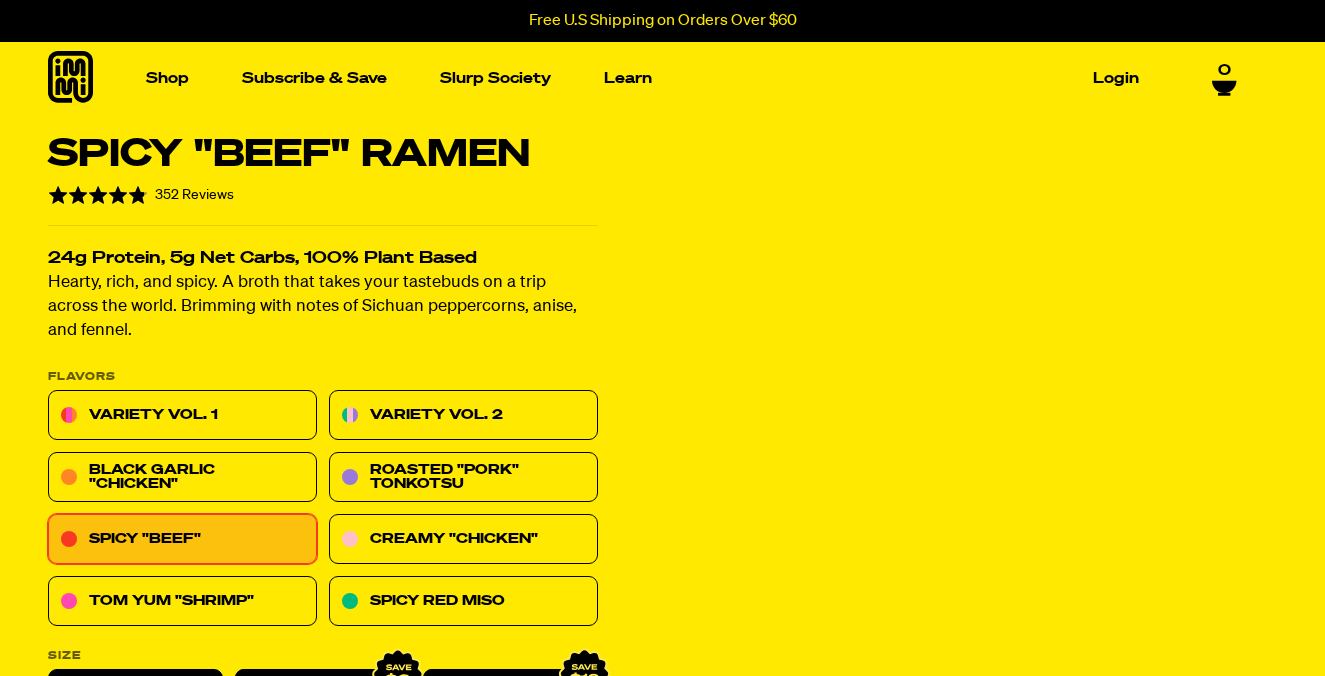scroll, scrollTop: 0, scrollLeft: 0, axis: both 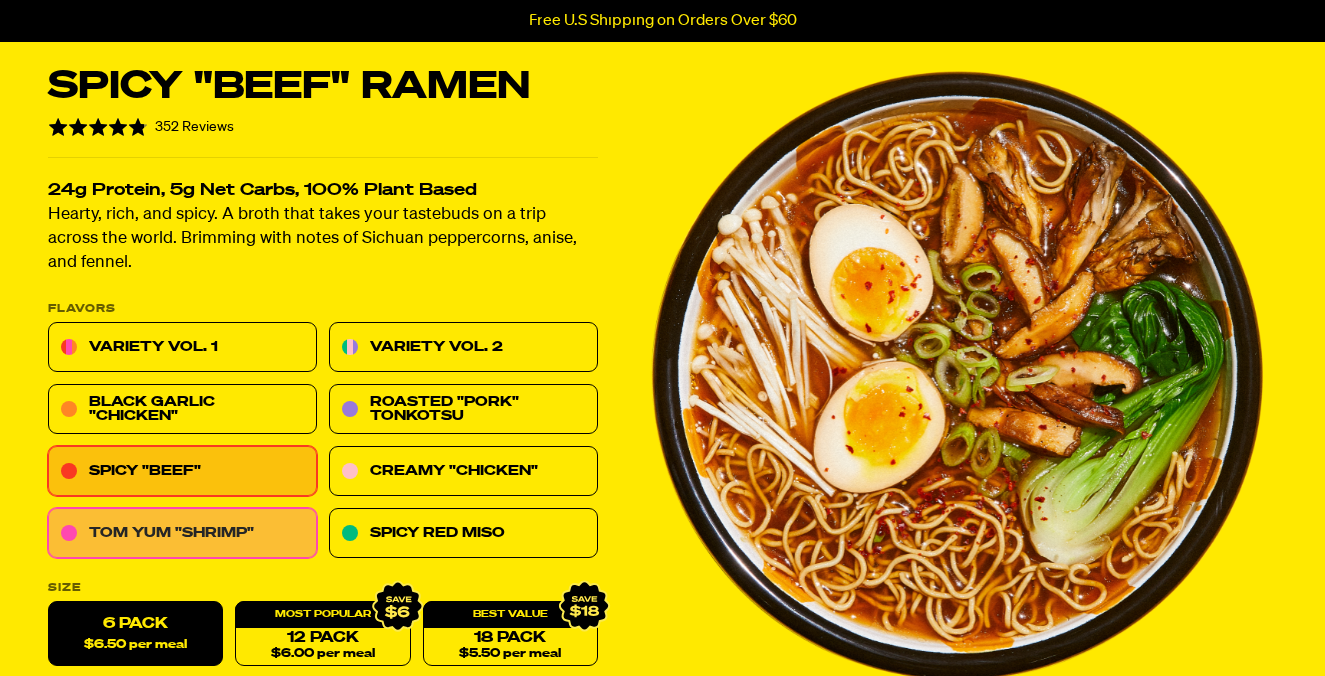 click on "Tom Yum "Shrimp"" at bounding box center (182, 534) 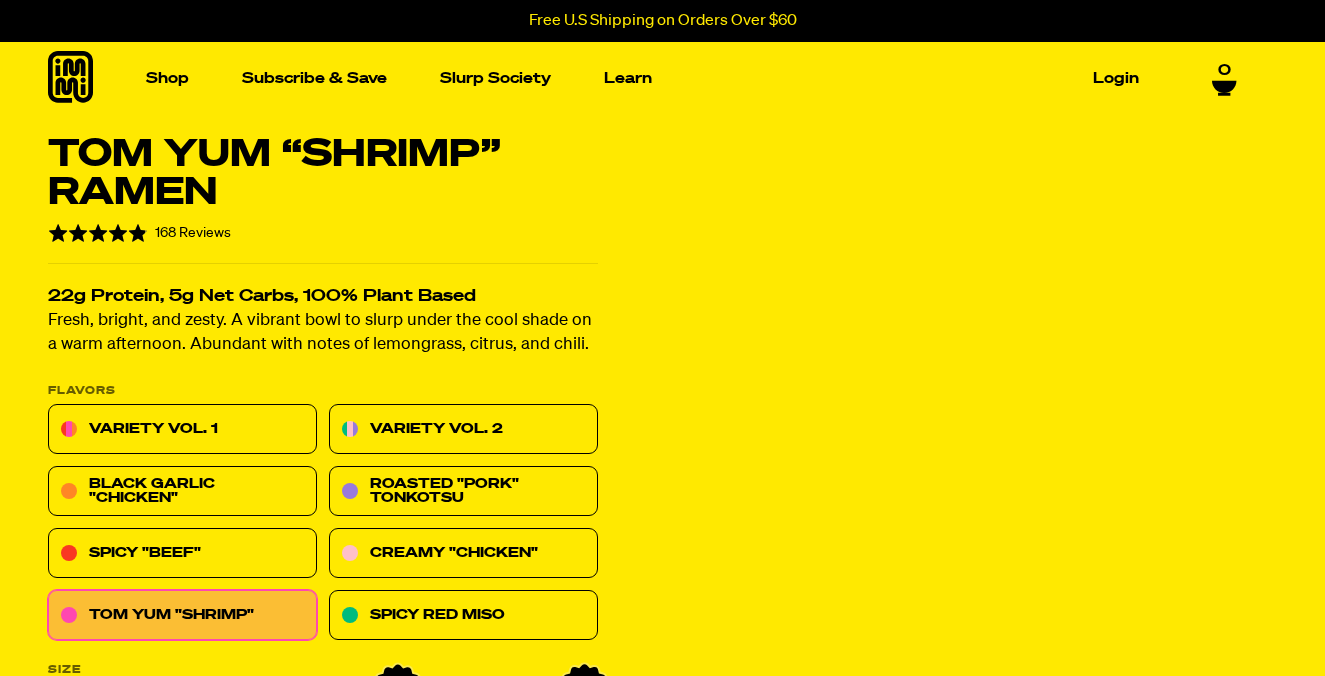 scroll, scrollTop: 0, scrollLeft: 0, axis: both 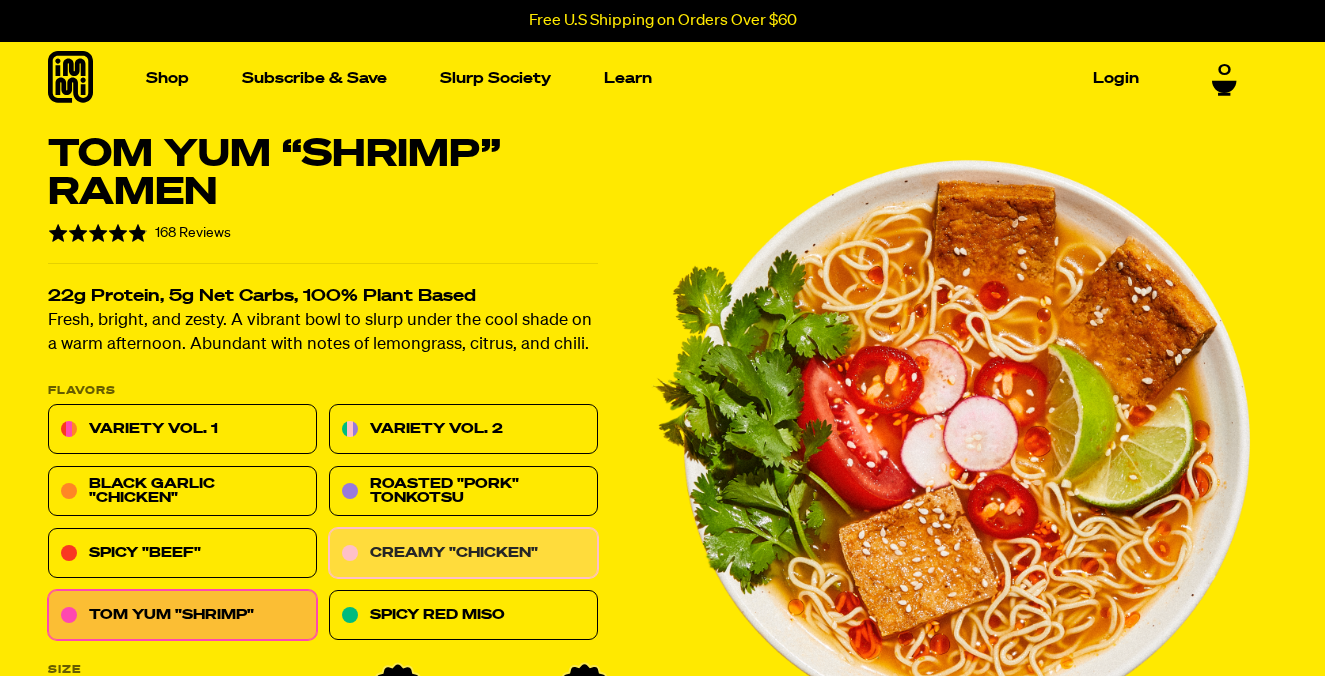 click on "Creamy "Chicken"" at bounding box center (463, 554) 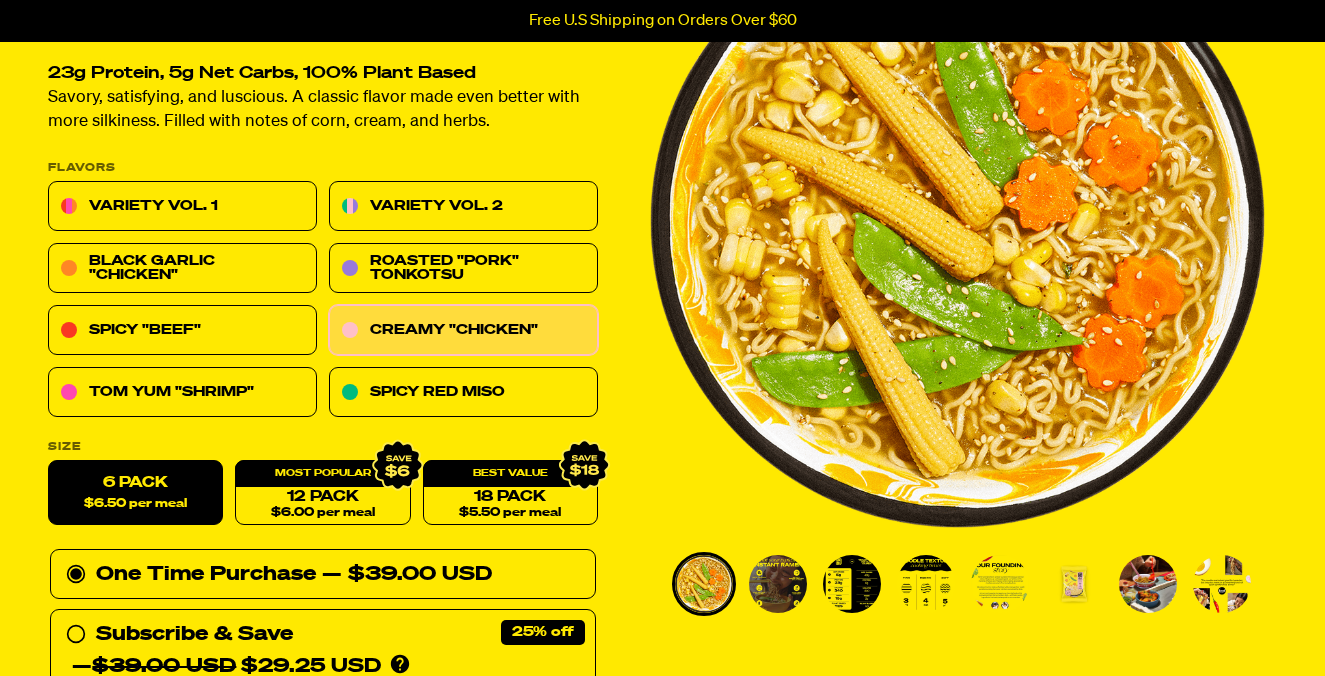 scroll, scrollTop: 0, scrollLeft: 0, axis: both 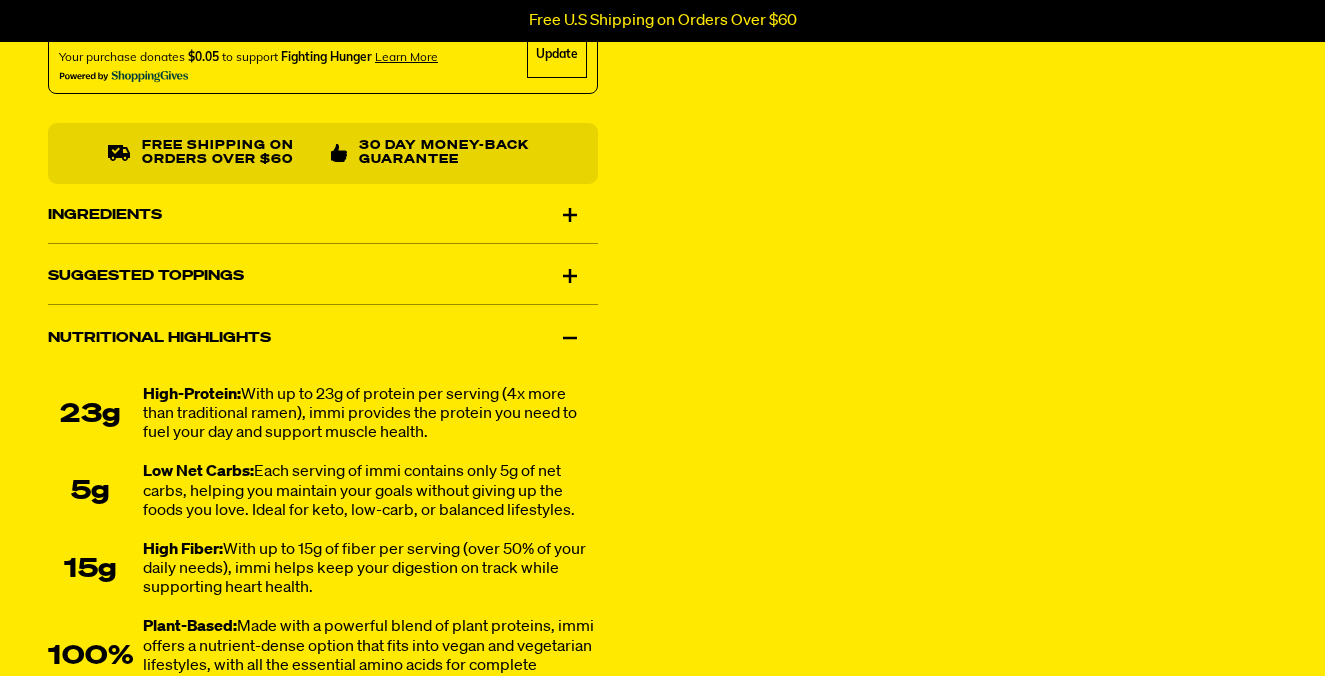 click on "Ingredients" at bounding box center (323, 215) 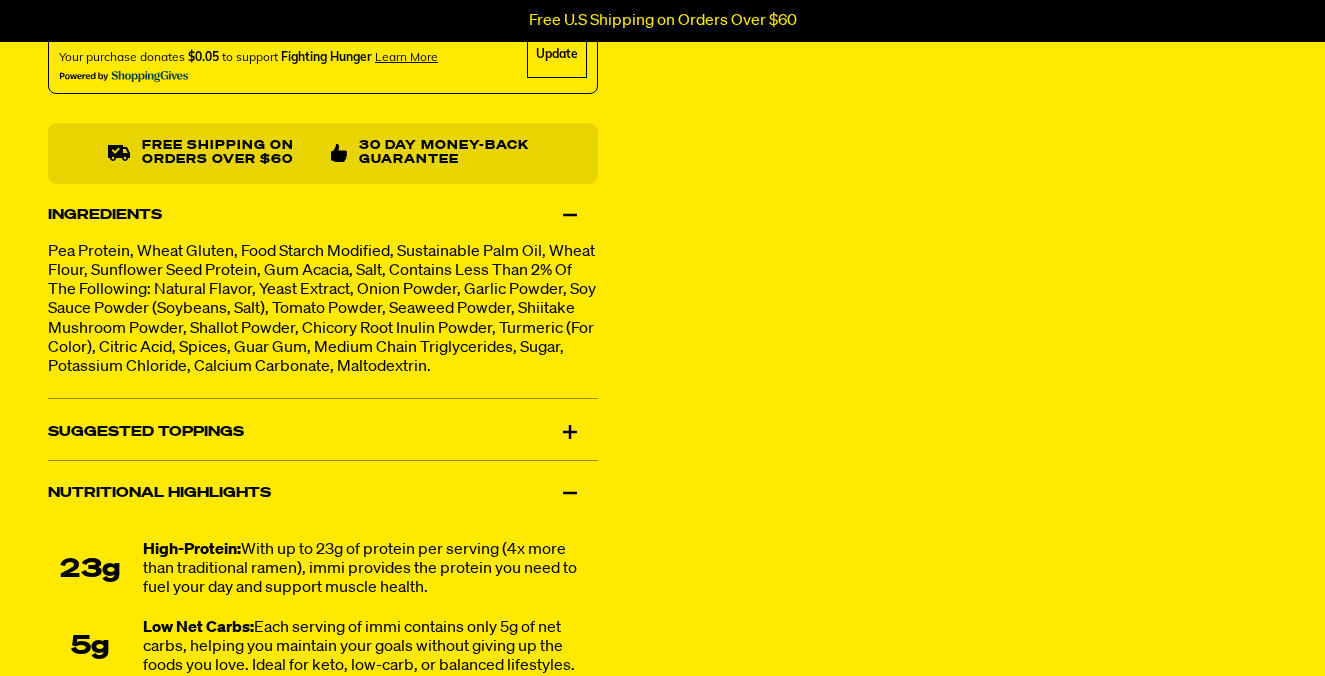 click on "Ingredients" at bounding box center (323, 215) 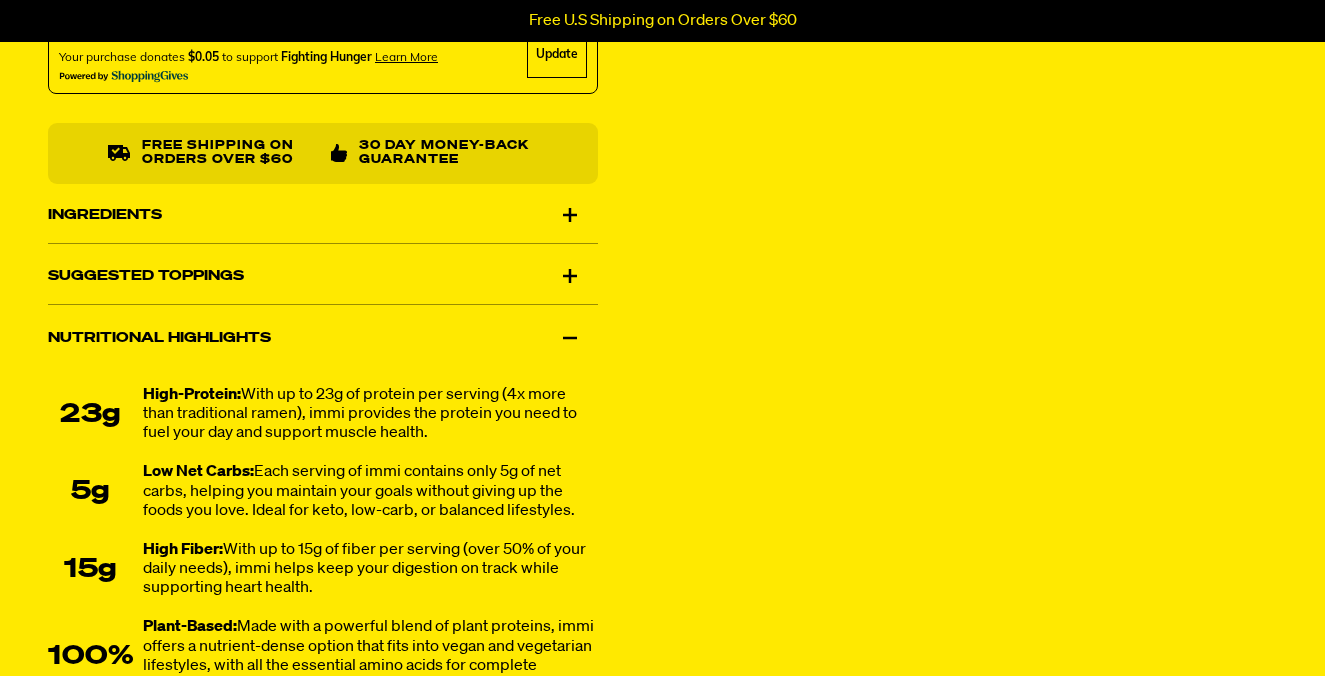 click on "Suggested Toppings" at bounding box center (323, 277) 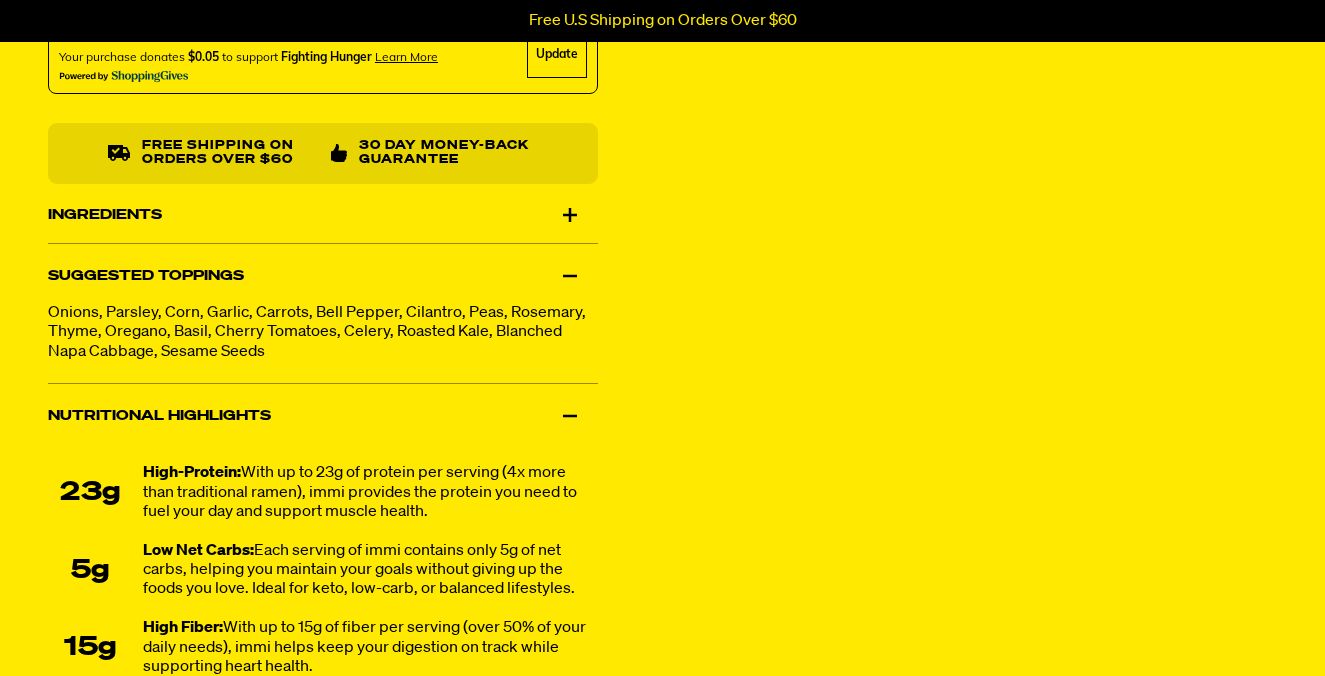click on "Suggested Toppings" at bounding box center (323, 277) 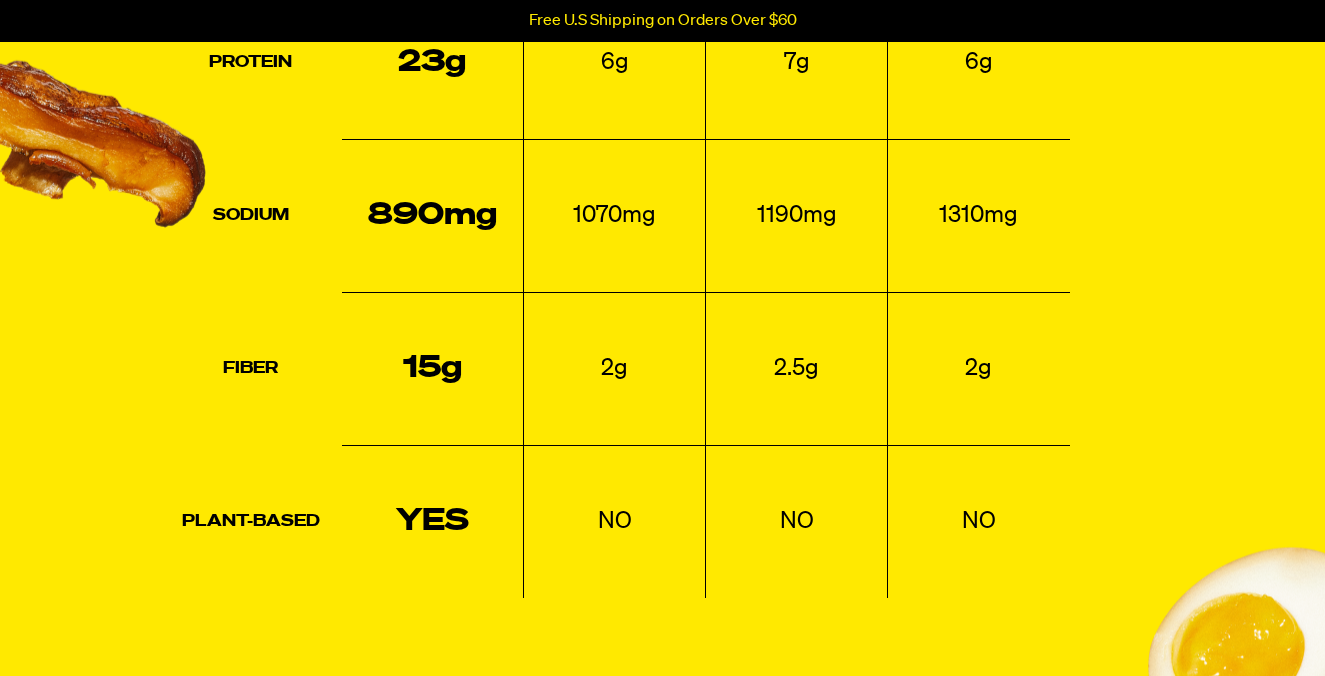 scroll, scrollTop: 2471, scrollLeft: 0, axis: vertical 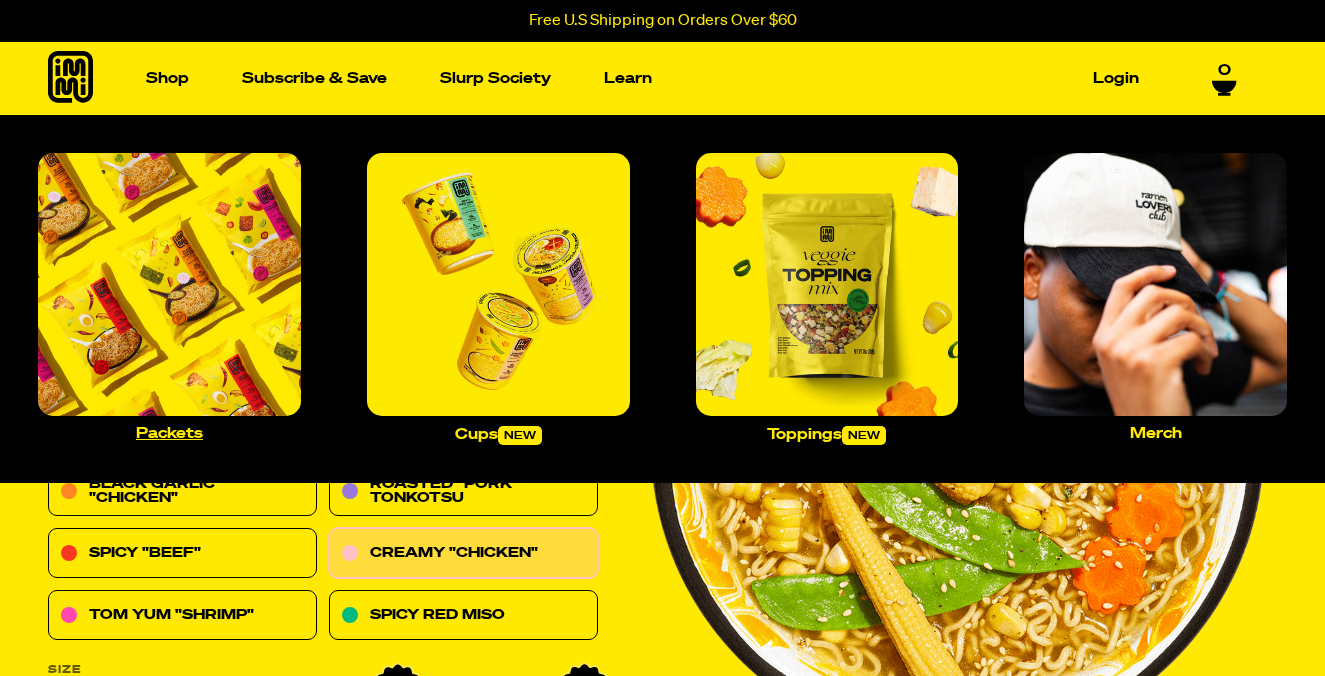 click at bounding box center [169, 284] 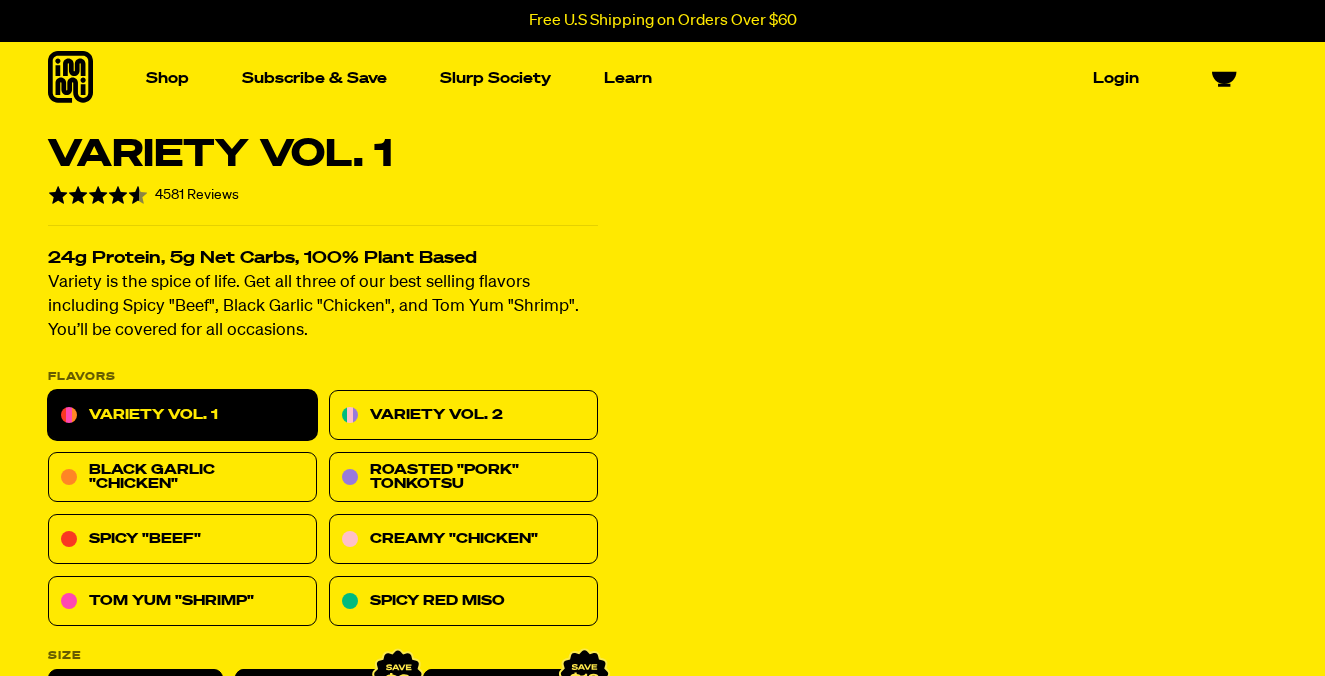 scroll, scrollTop: 0, scrollLeft: 0, axis: both 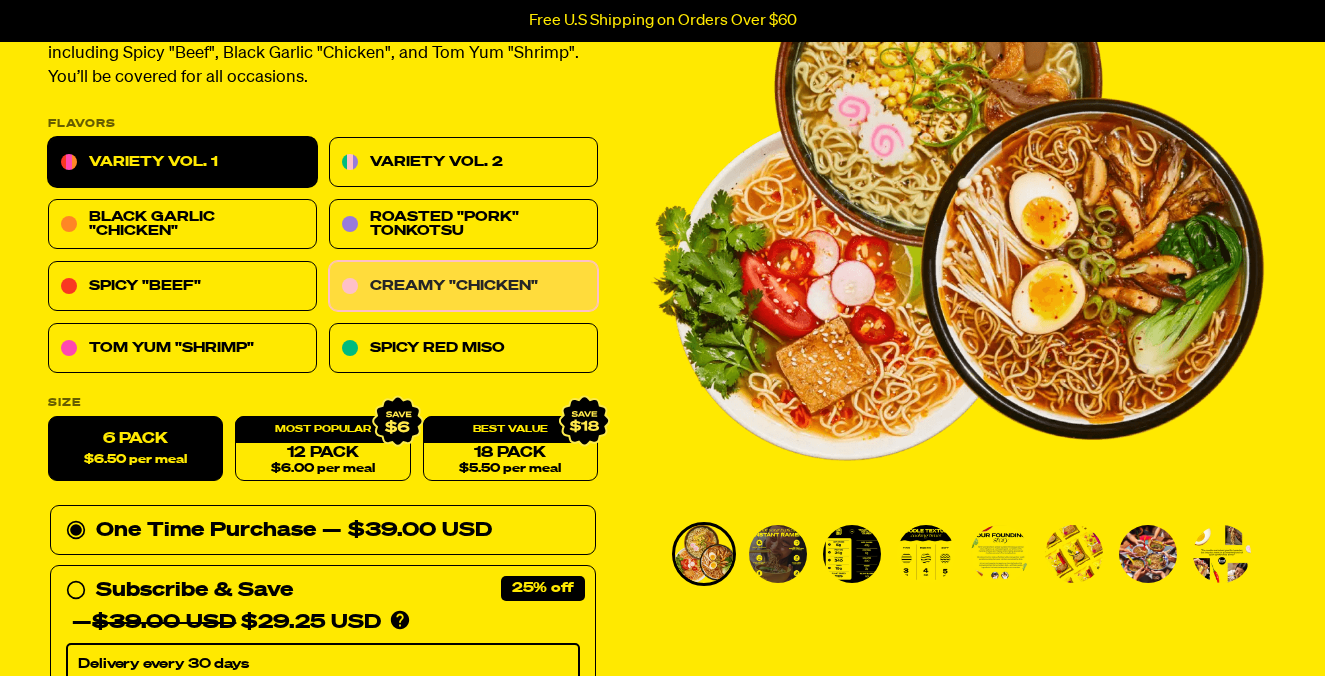 click on "Creamy "Chicken"" at bounding box center [463, 287] 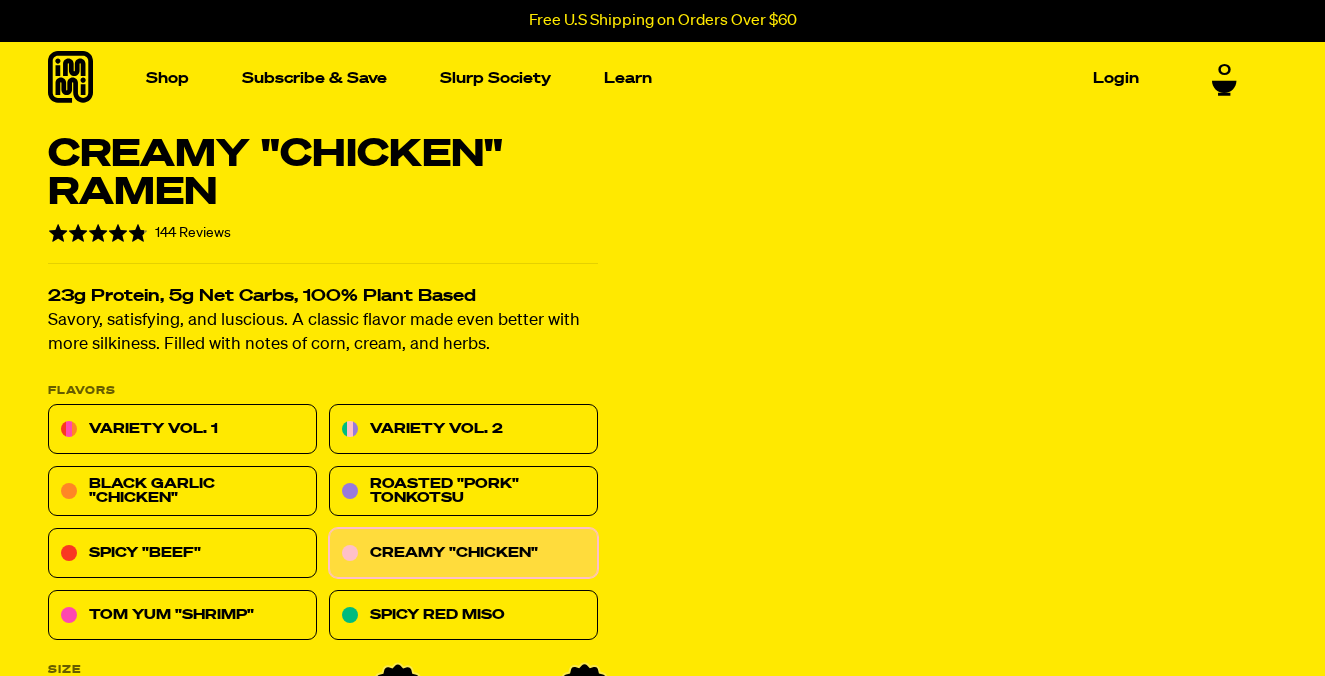 scroll, scrollTop: 0, scrollLeft: 0, axis: both 